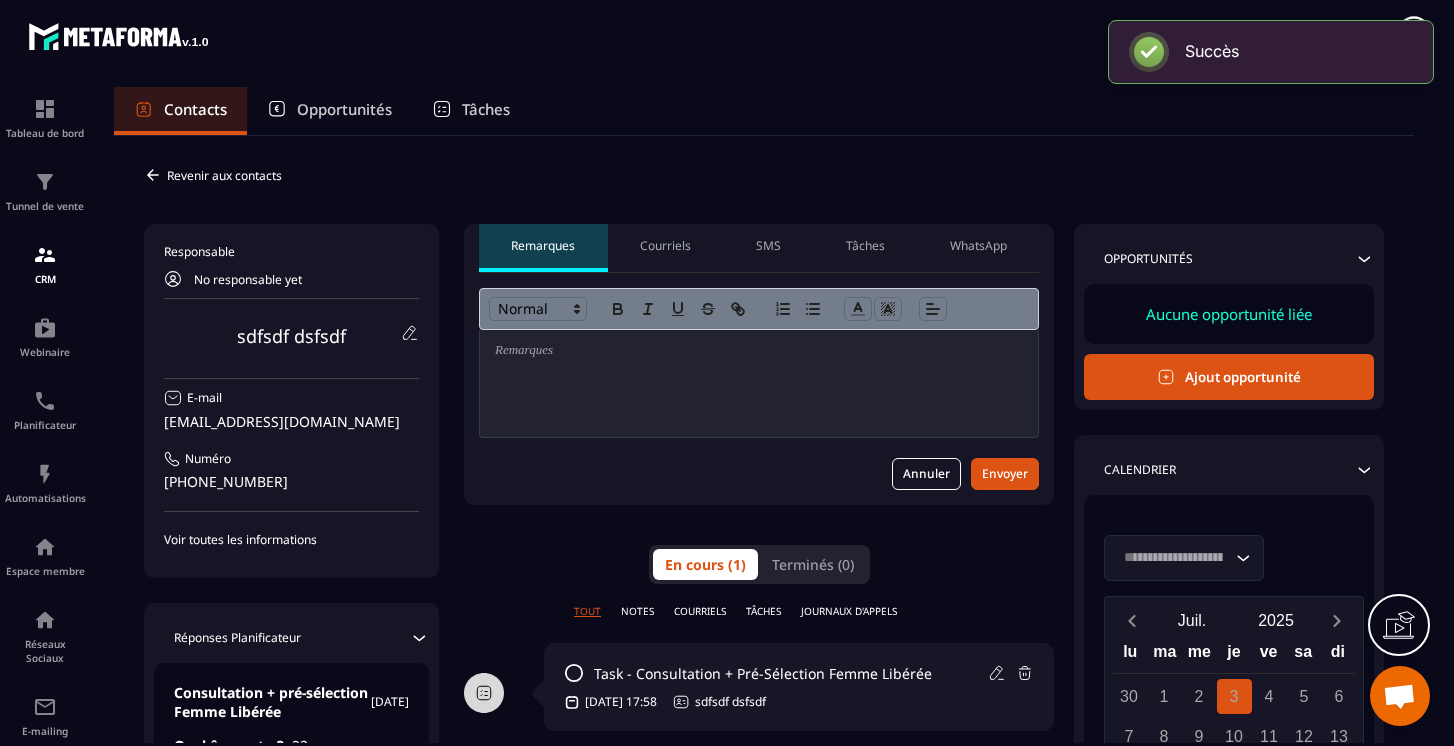 scroll, scrollTop: 0, scrollLeft: 0, axis: both 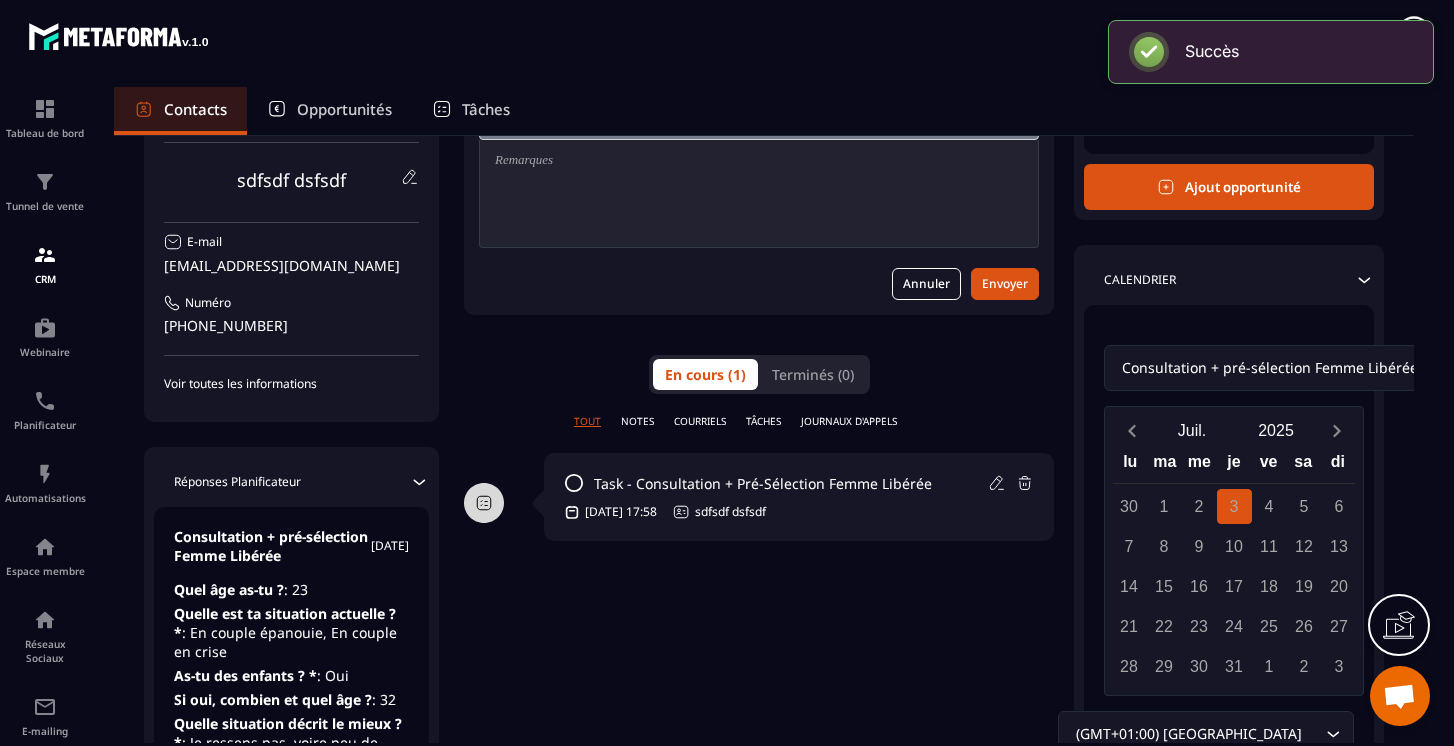 click at bounding box center [1399, 698] 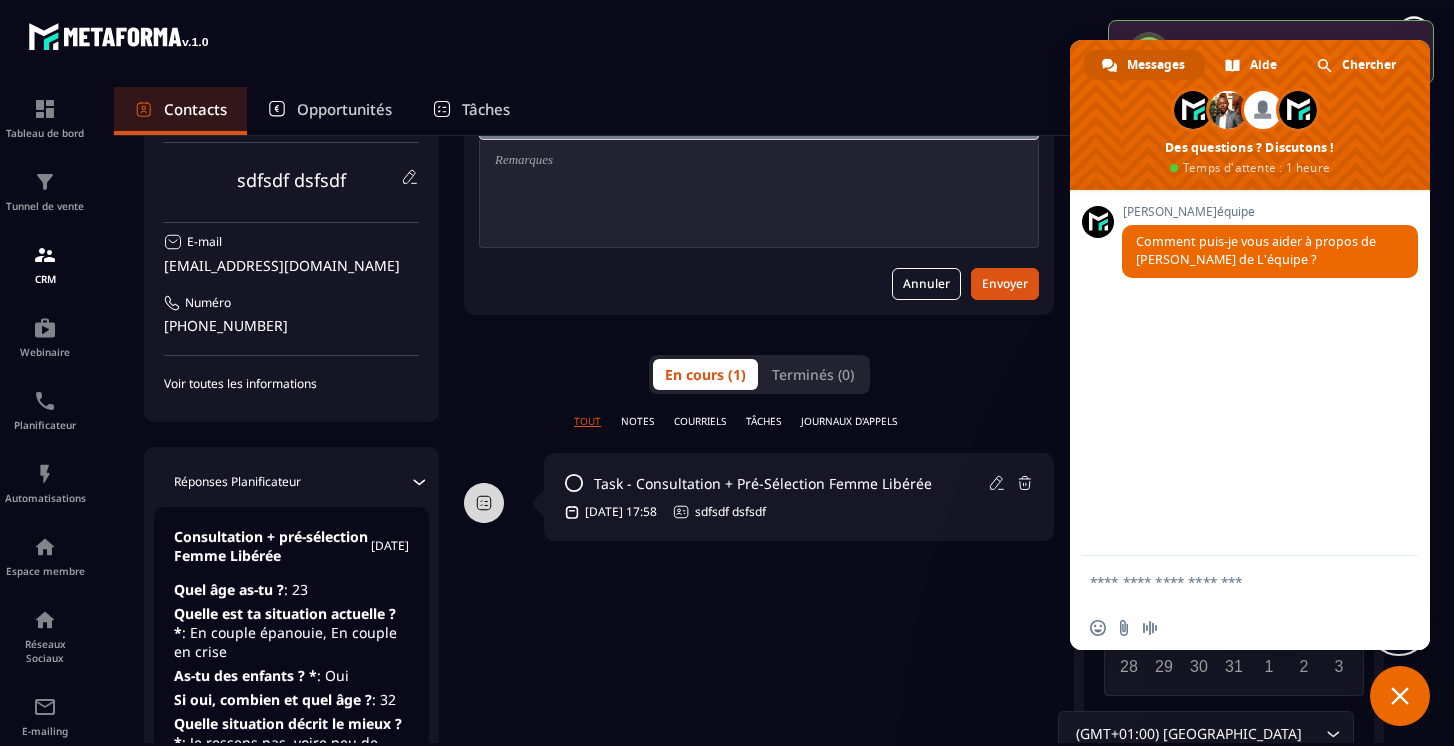 click at bounding box center [1400, 696] 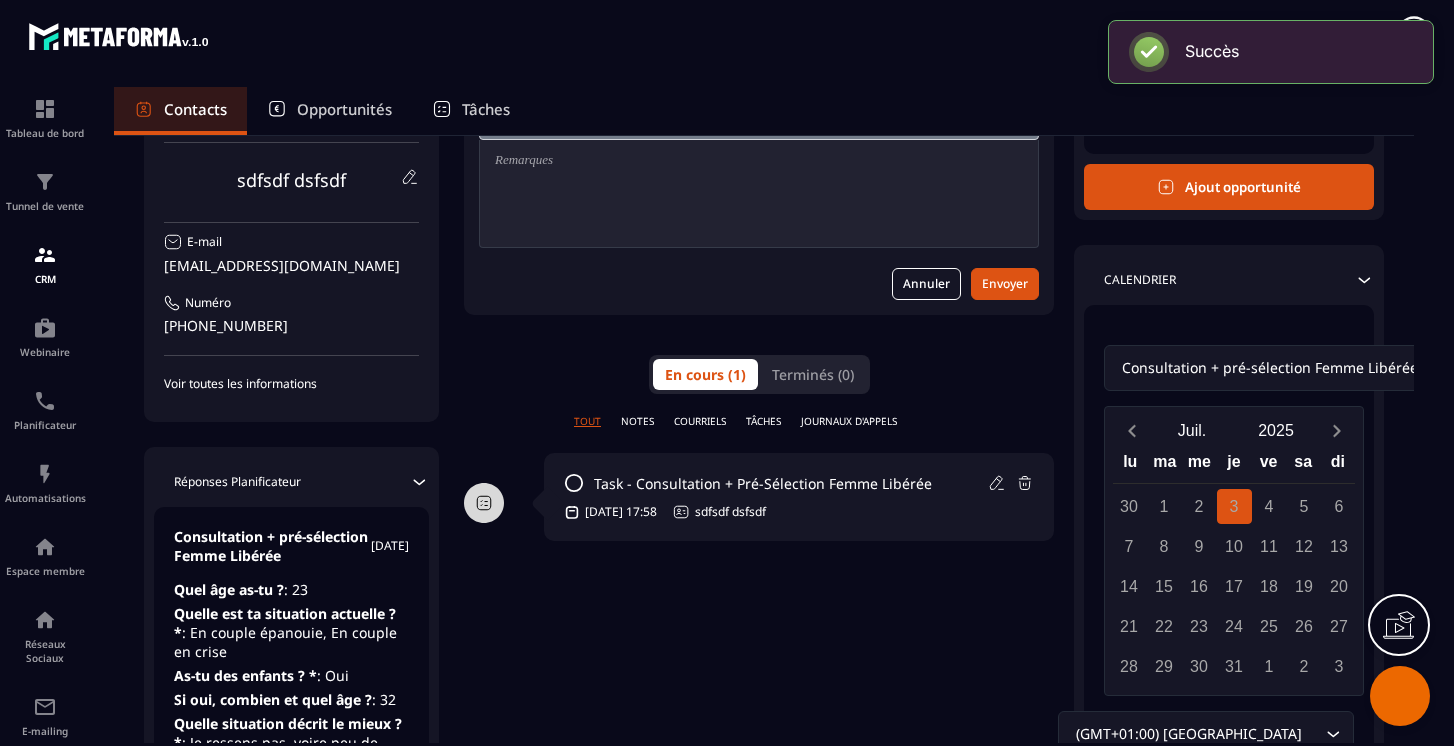click 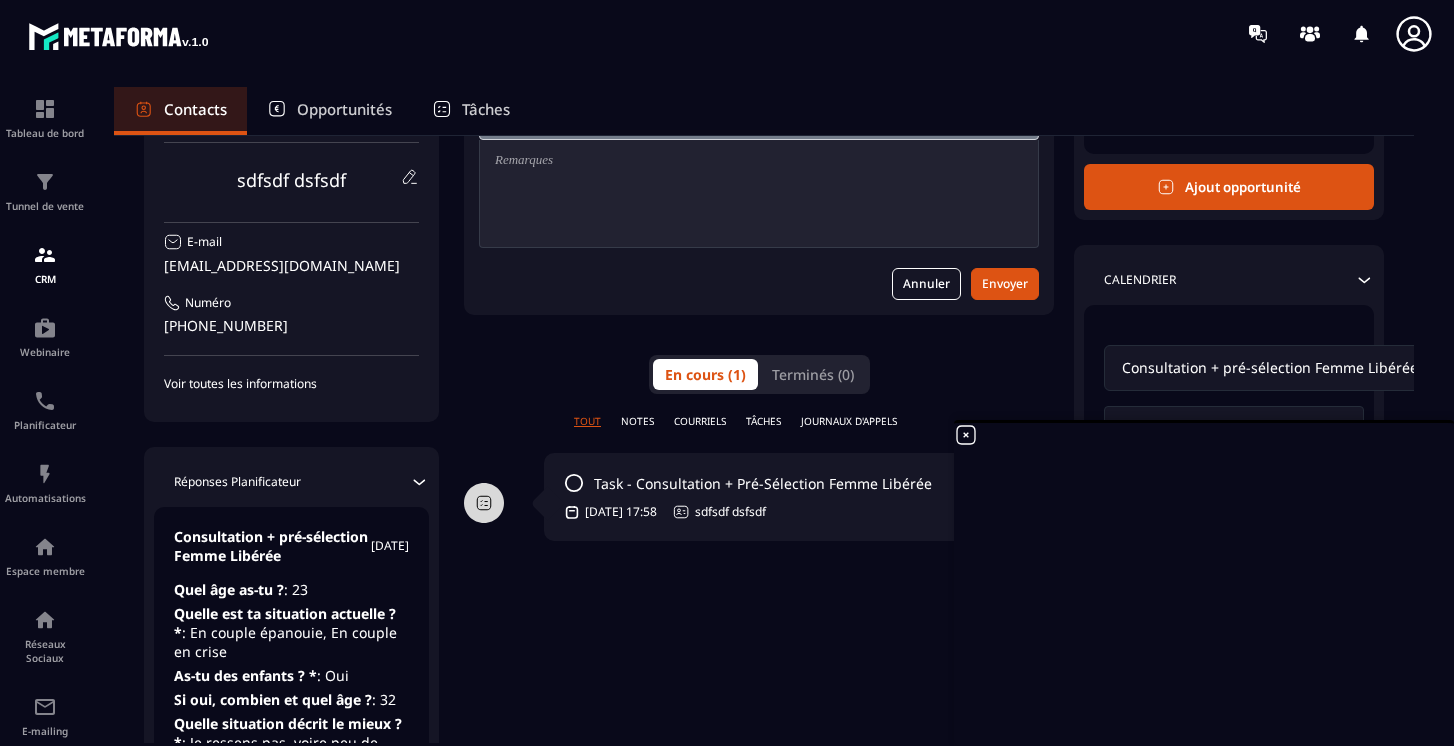 click 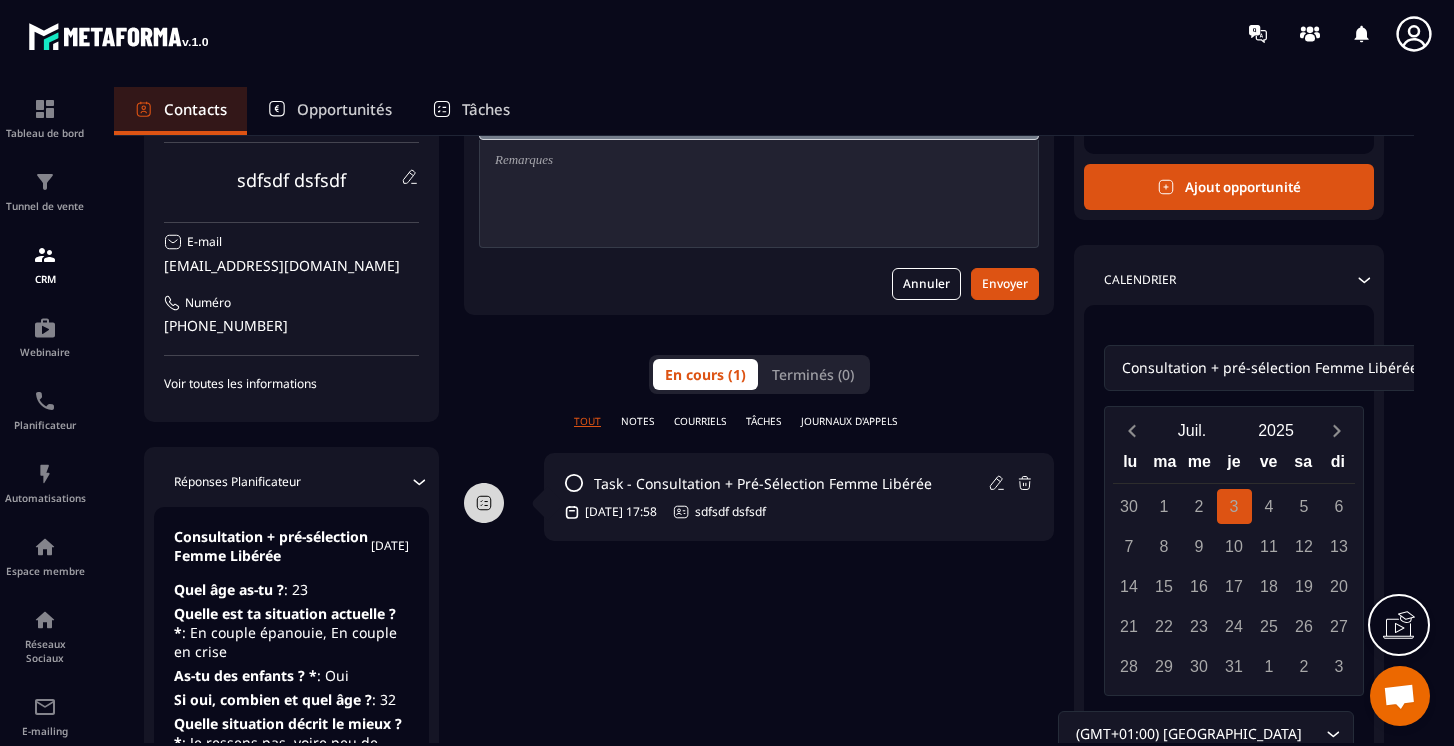 click on "**********" at bounding box center (759, 430) 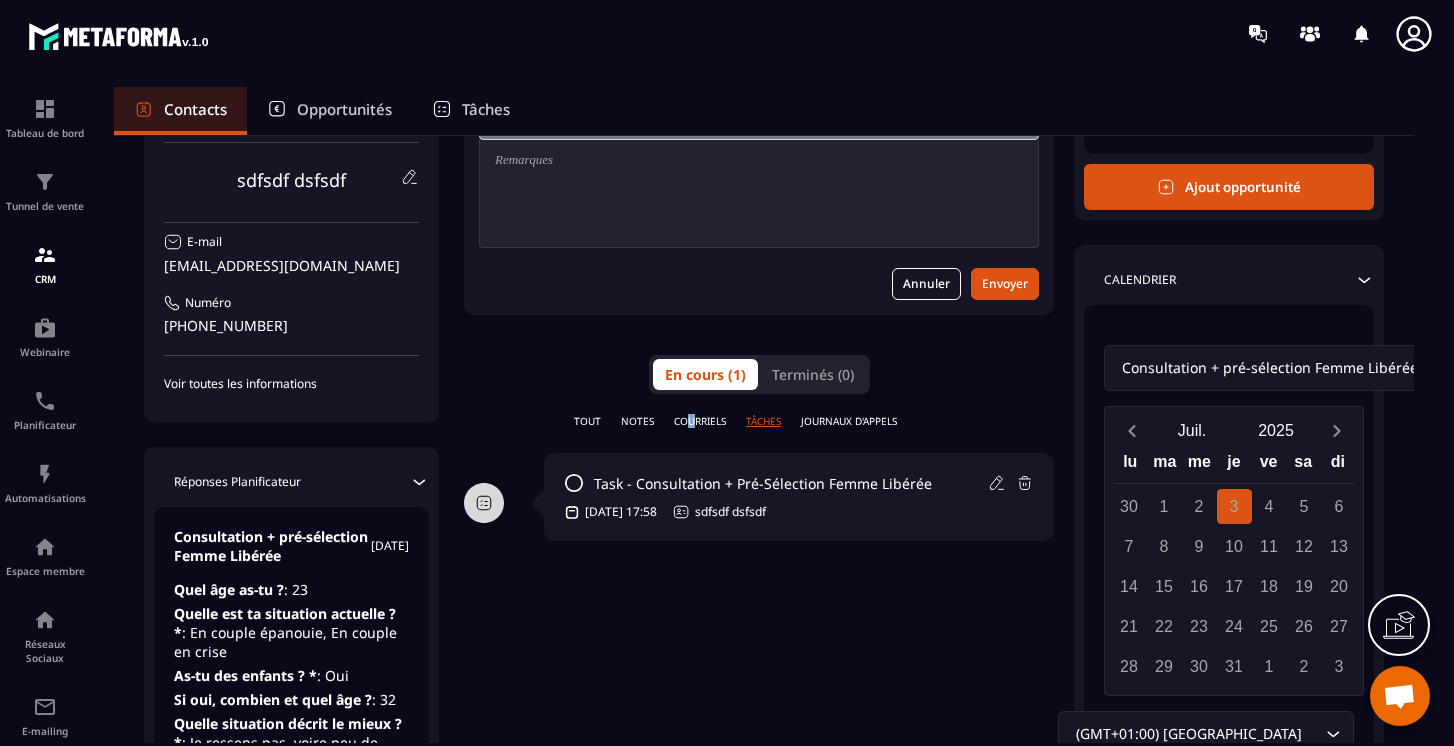 click on "COURRIELS" at bounding box center (700, 421) 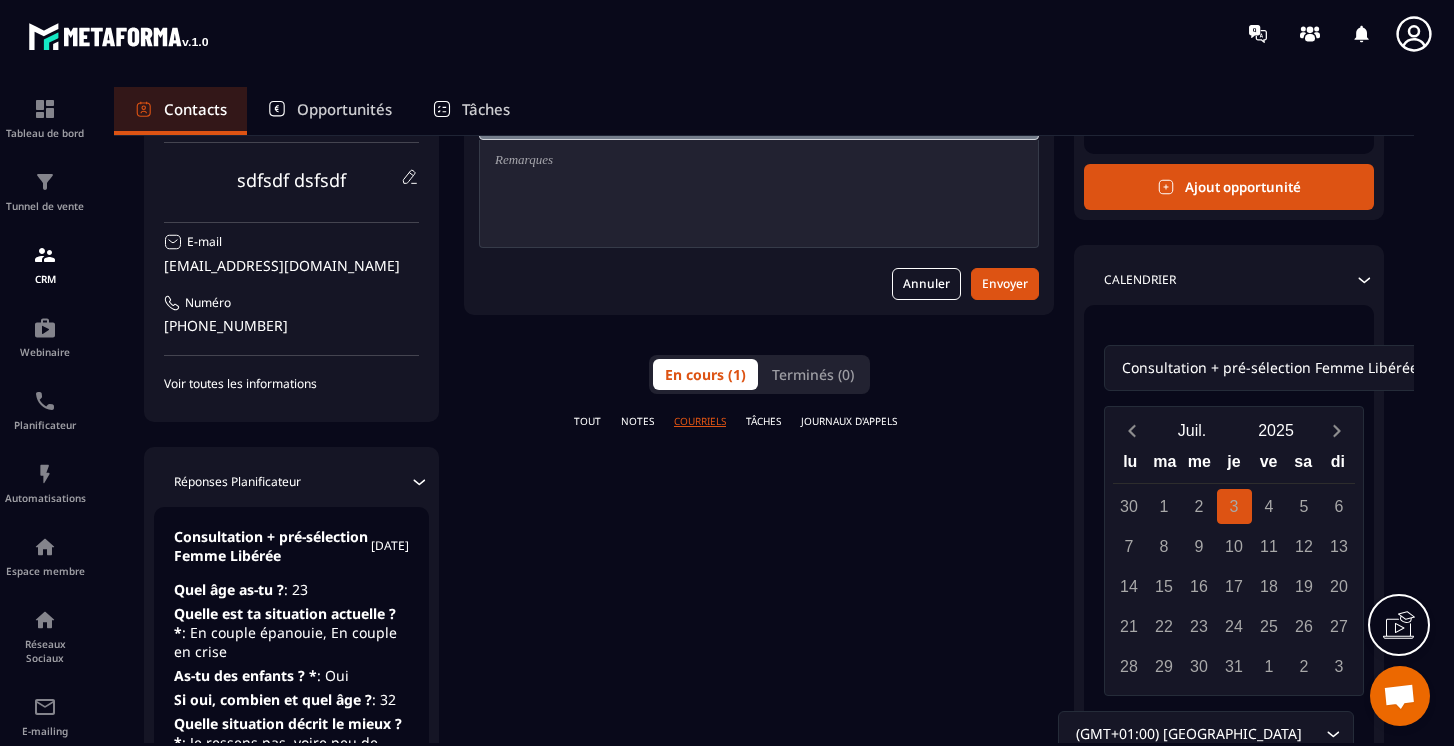 click on "TOUT" at bounding box center [587, 421] 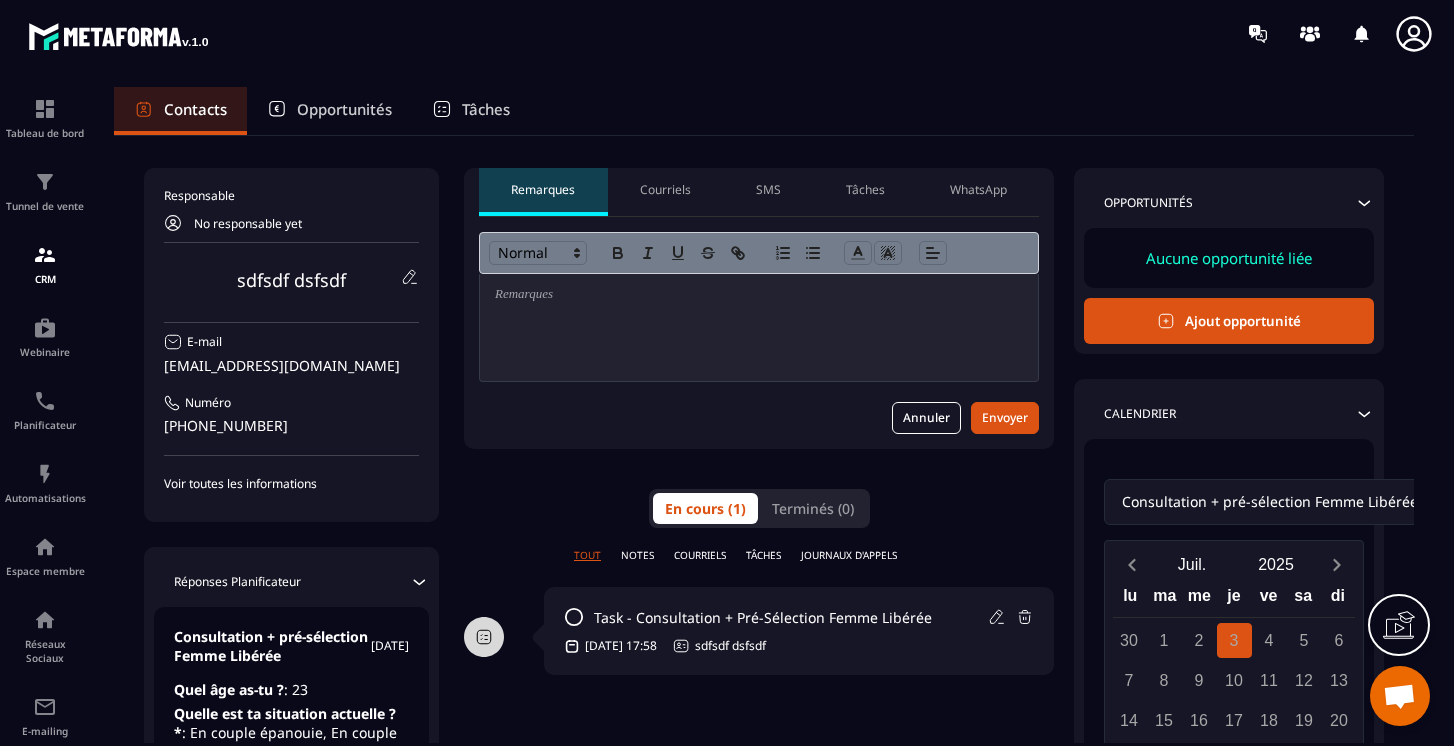 scroll, scrollTop: 39, scrollLeft: 0, axis: vertical 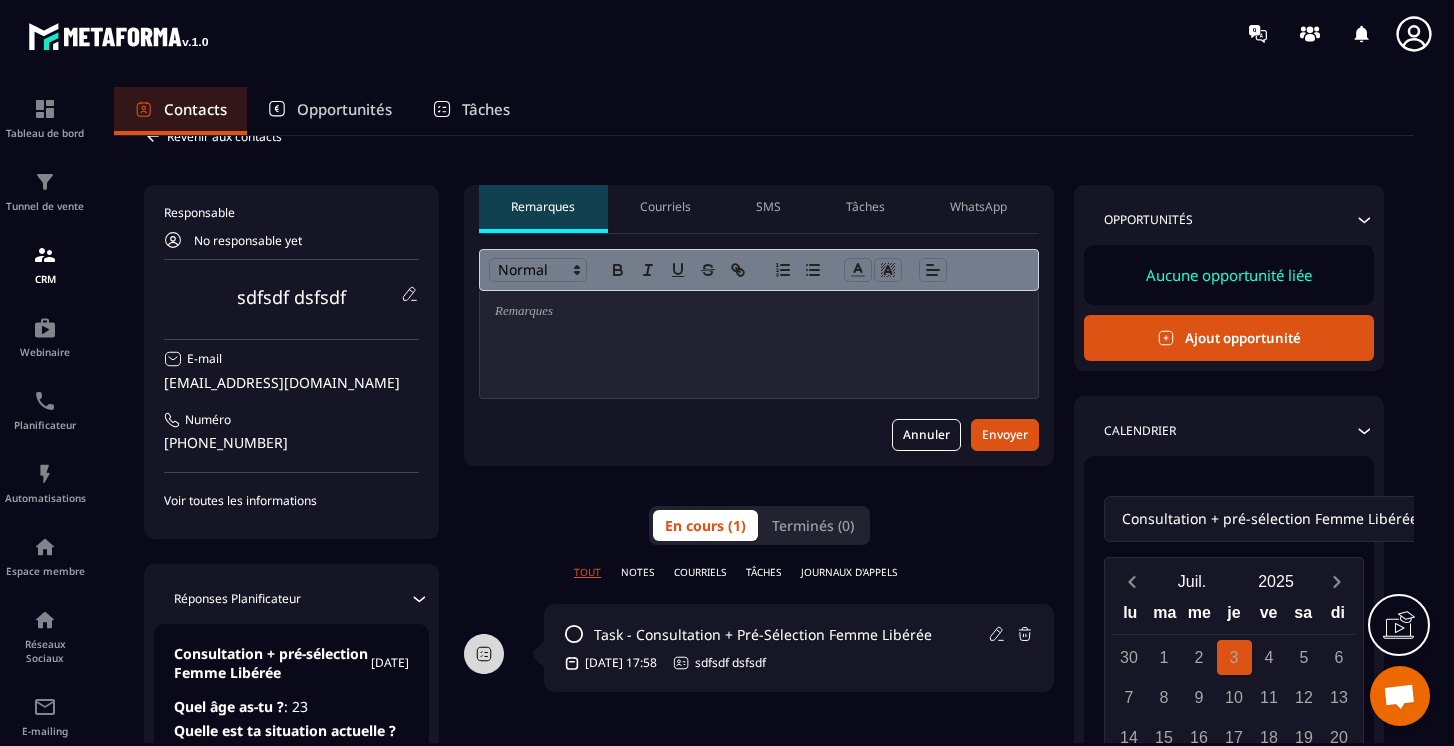 click on "WhatsApp" at bounding box center (978, 207) 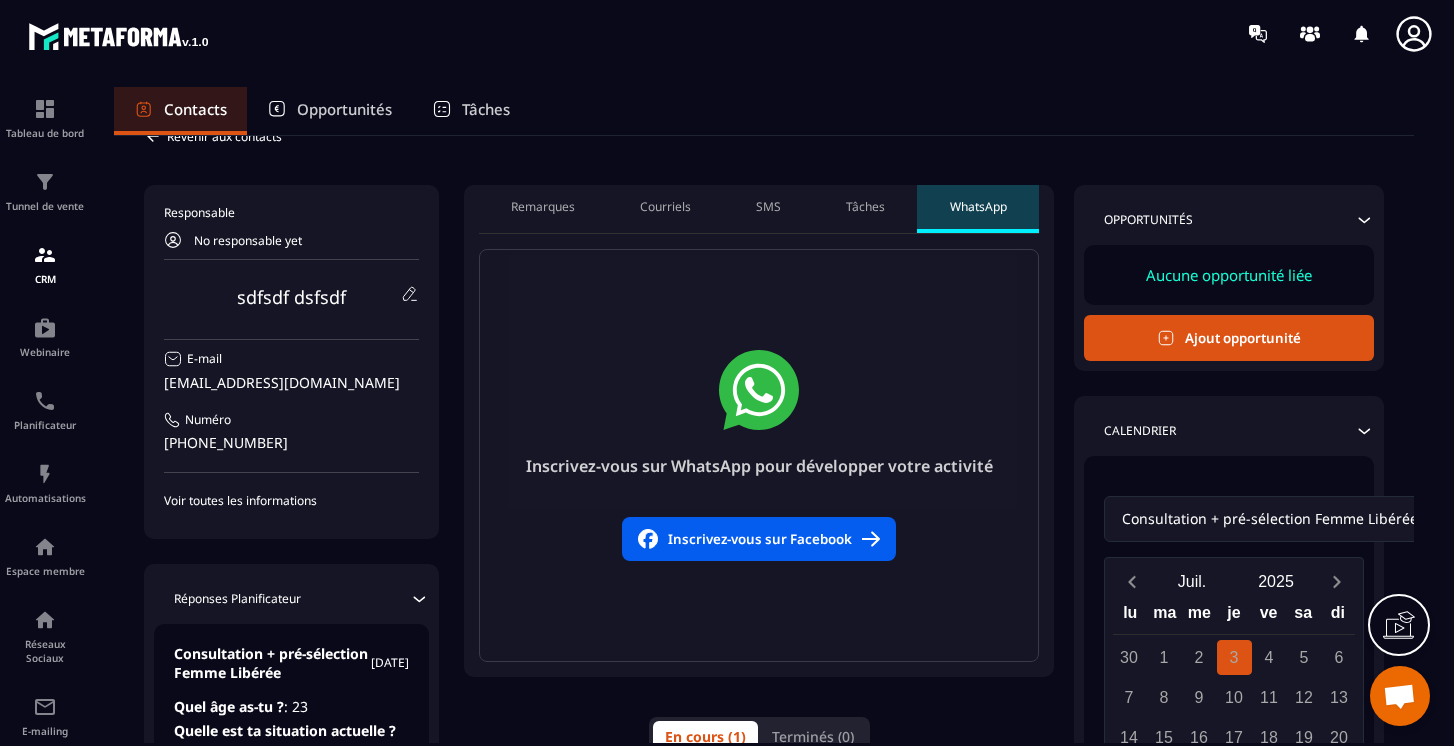 click on "Tâches" at bounding box center (865, 209) 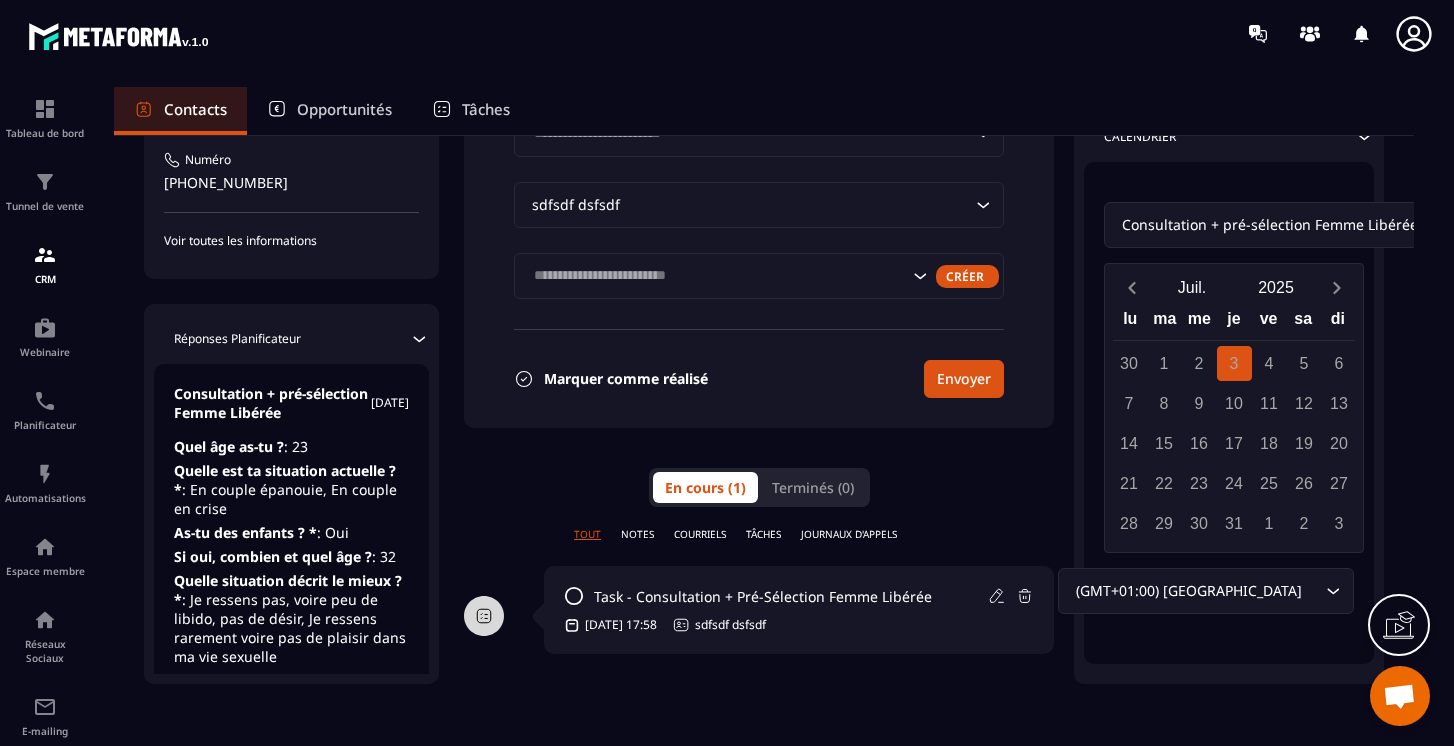 scroll, scrollTop: 0, scrollLeft: 0, axis: both 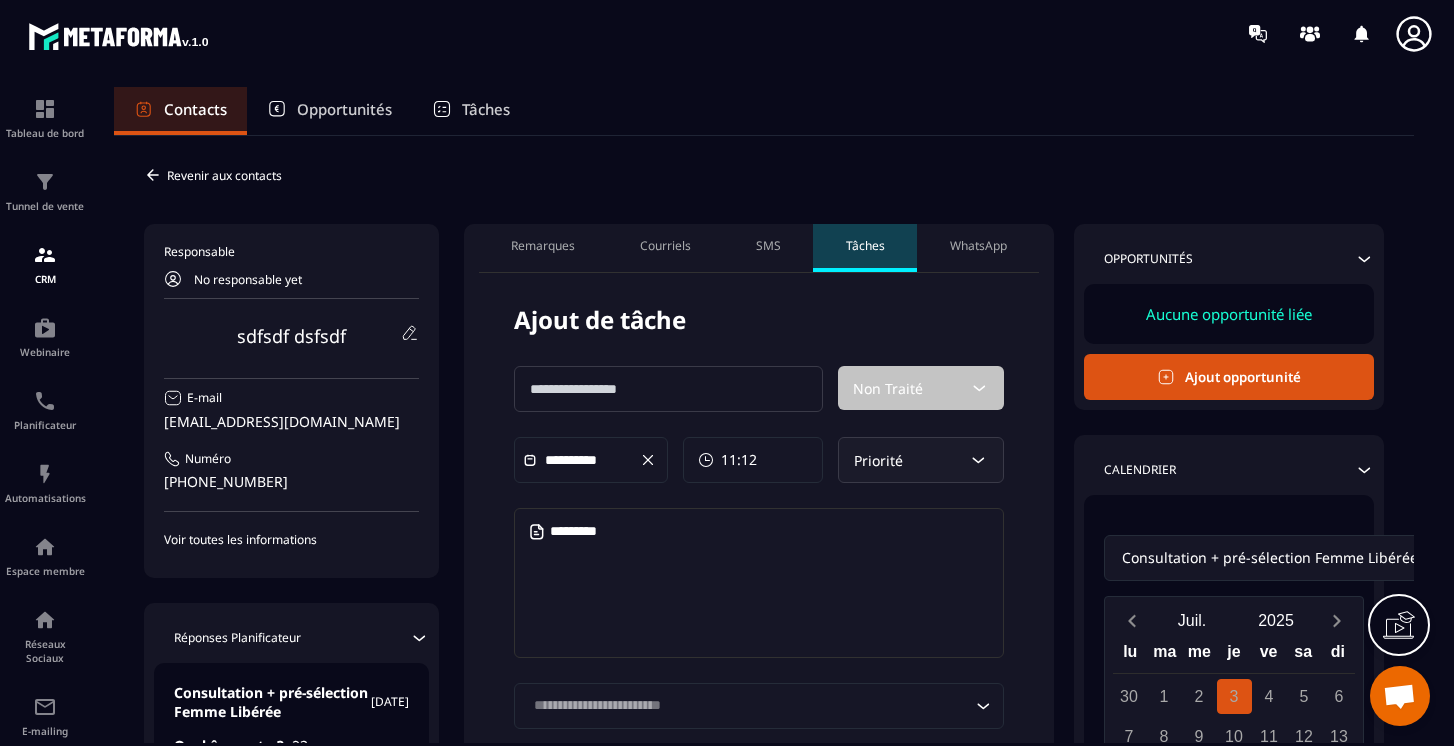 click on "WhatsApp" at bounding box center (978, 246) 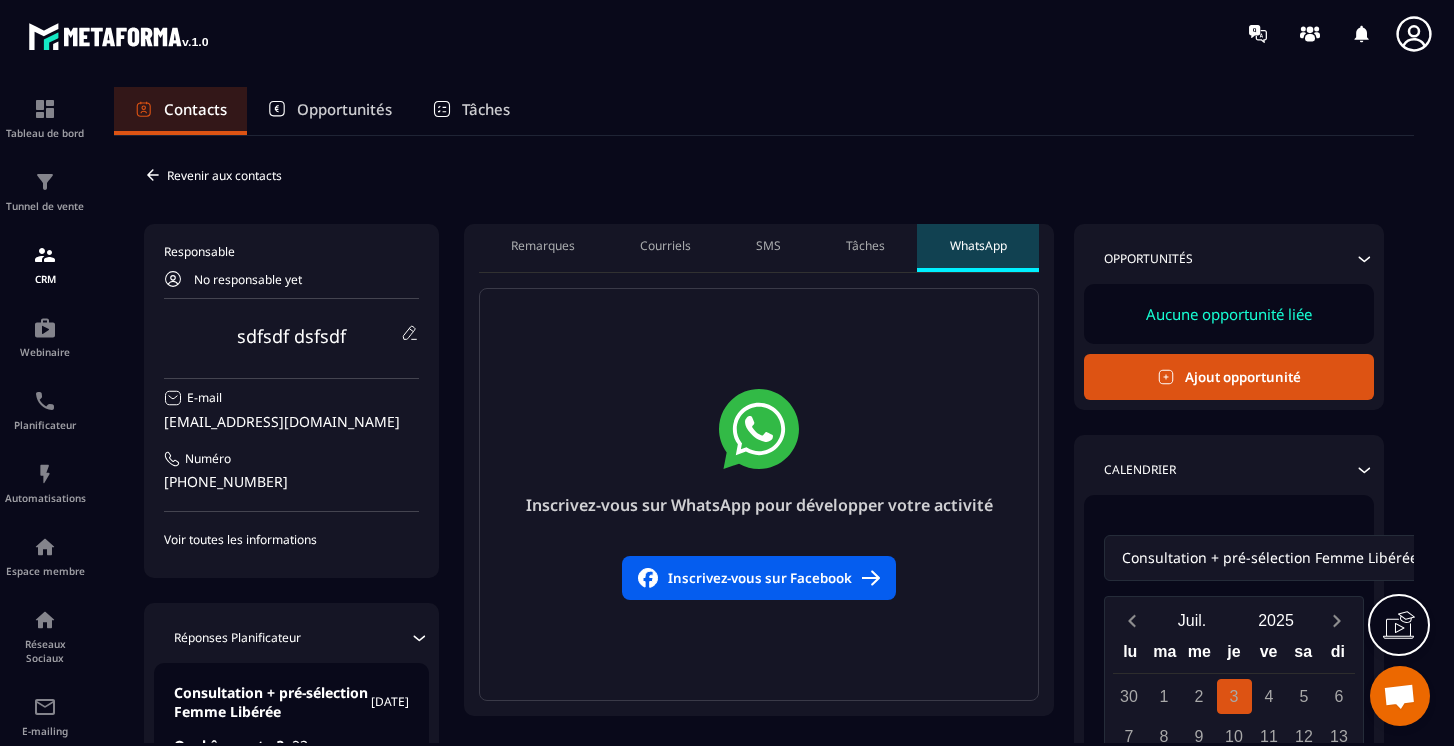 click on "Courriels" at bounding box center (666, 248) 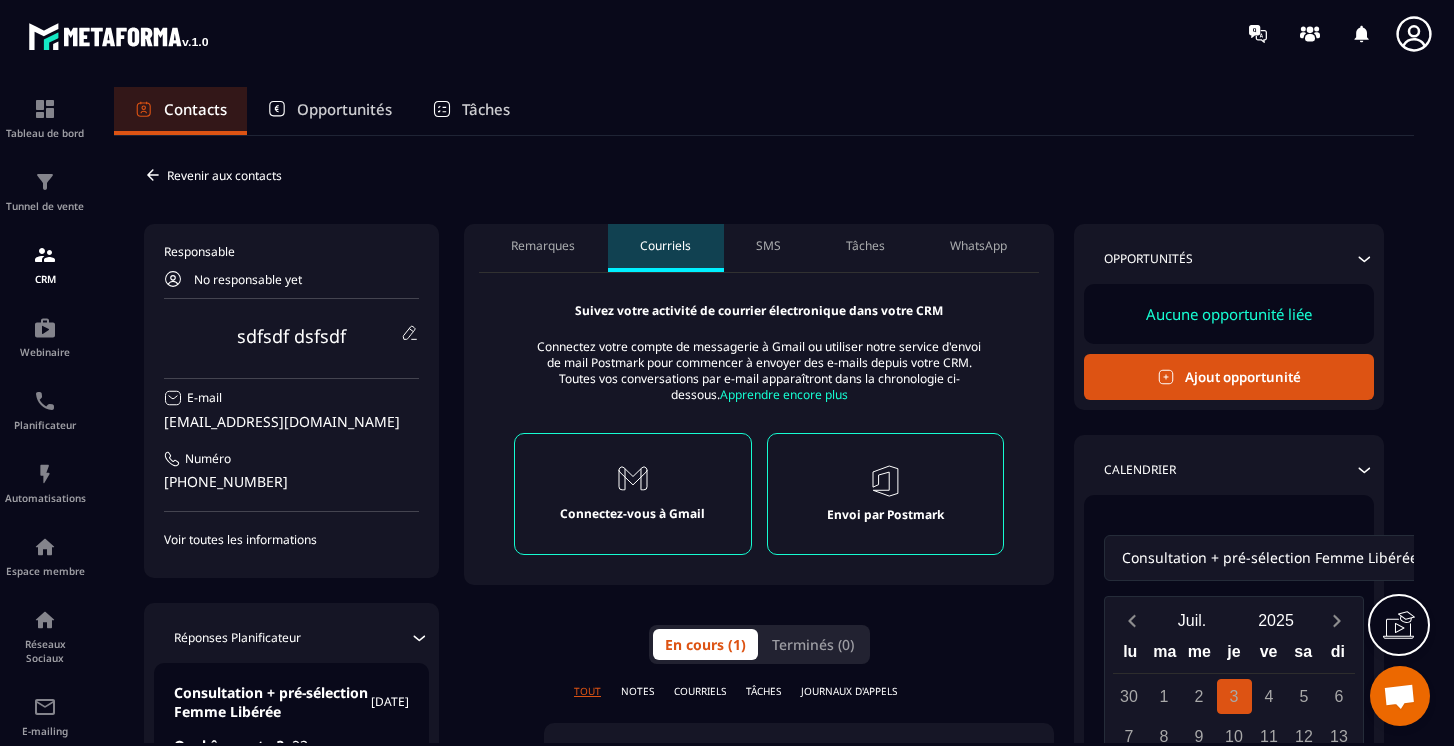 click on "WhatsApp" at bounding box center [978, 246] 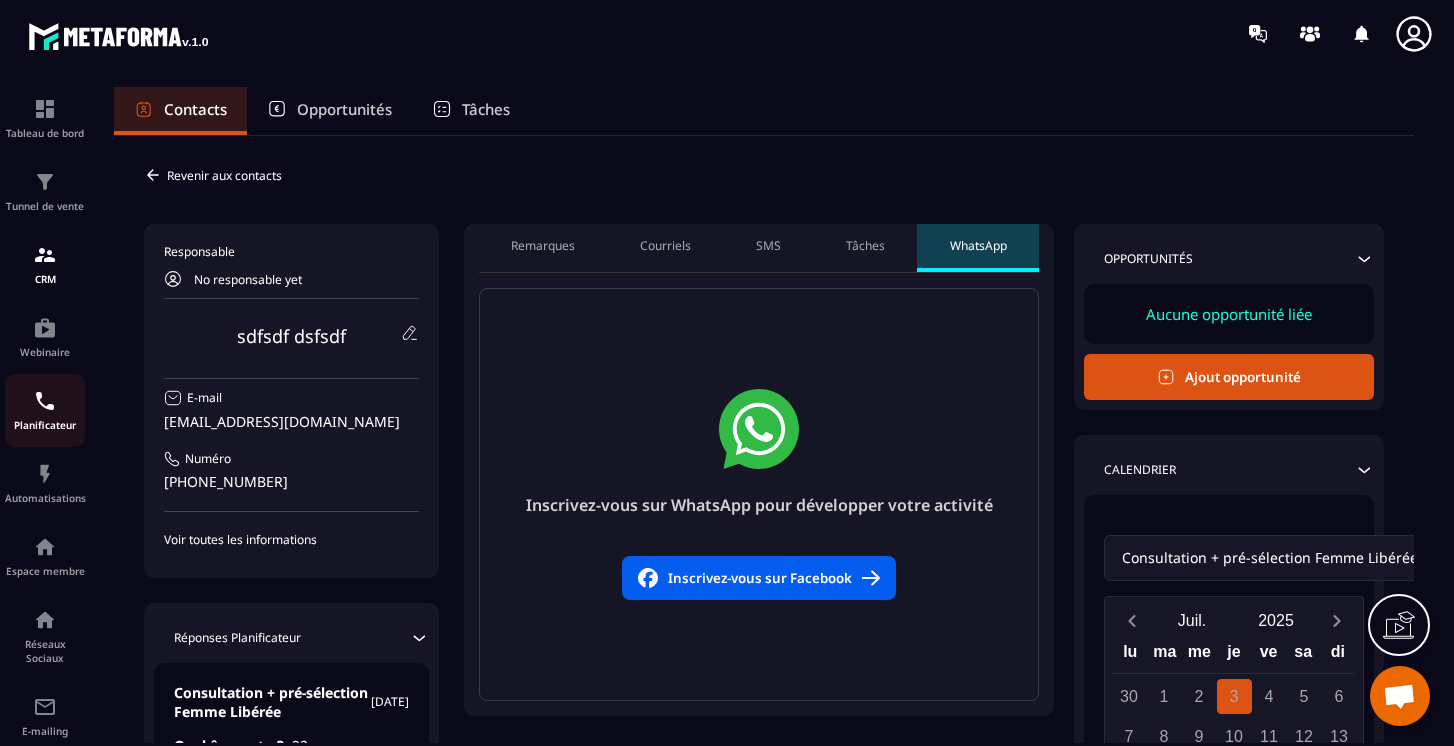 click on "Planificateur" at bounding box center (45, 410) 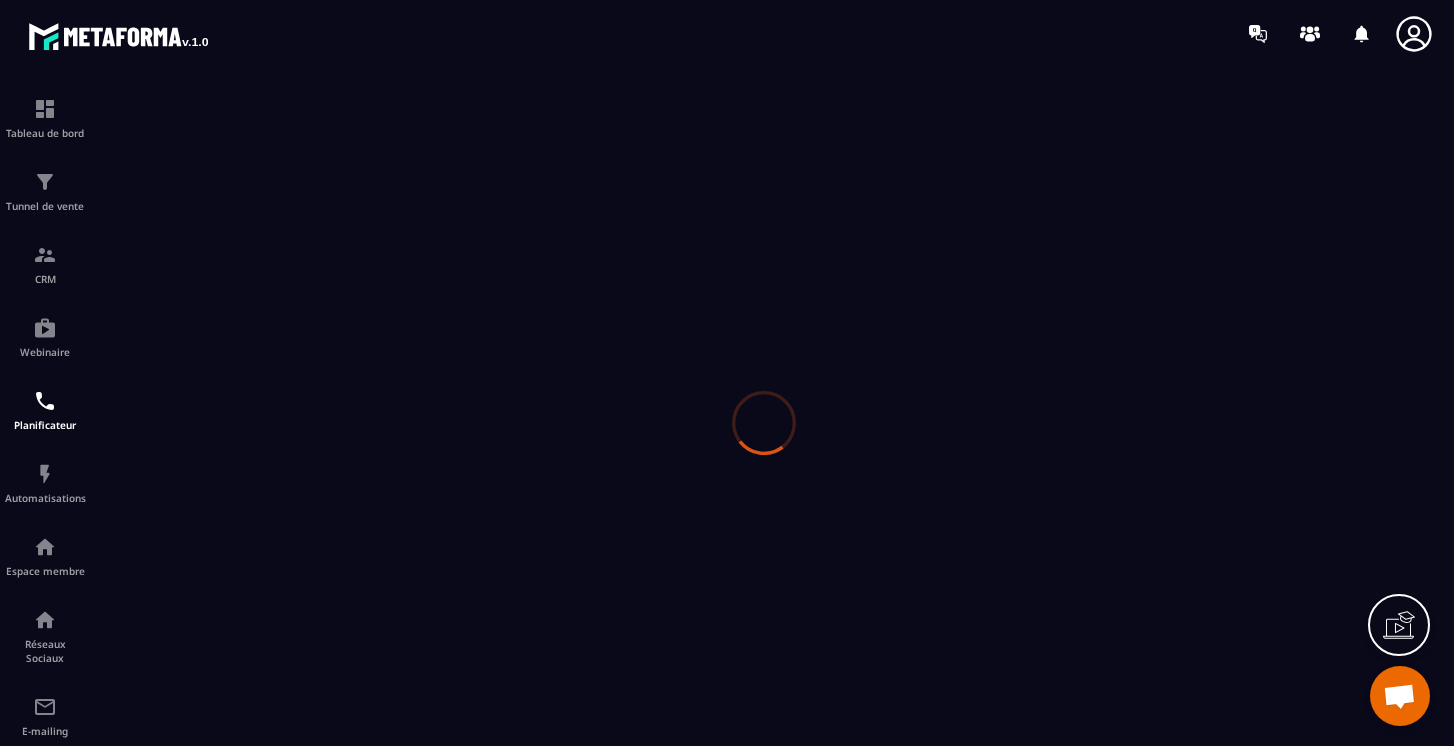 scroll, scrollTop: 0, scrollLeft: 0, axis: both 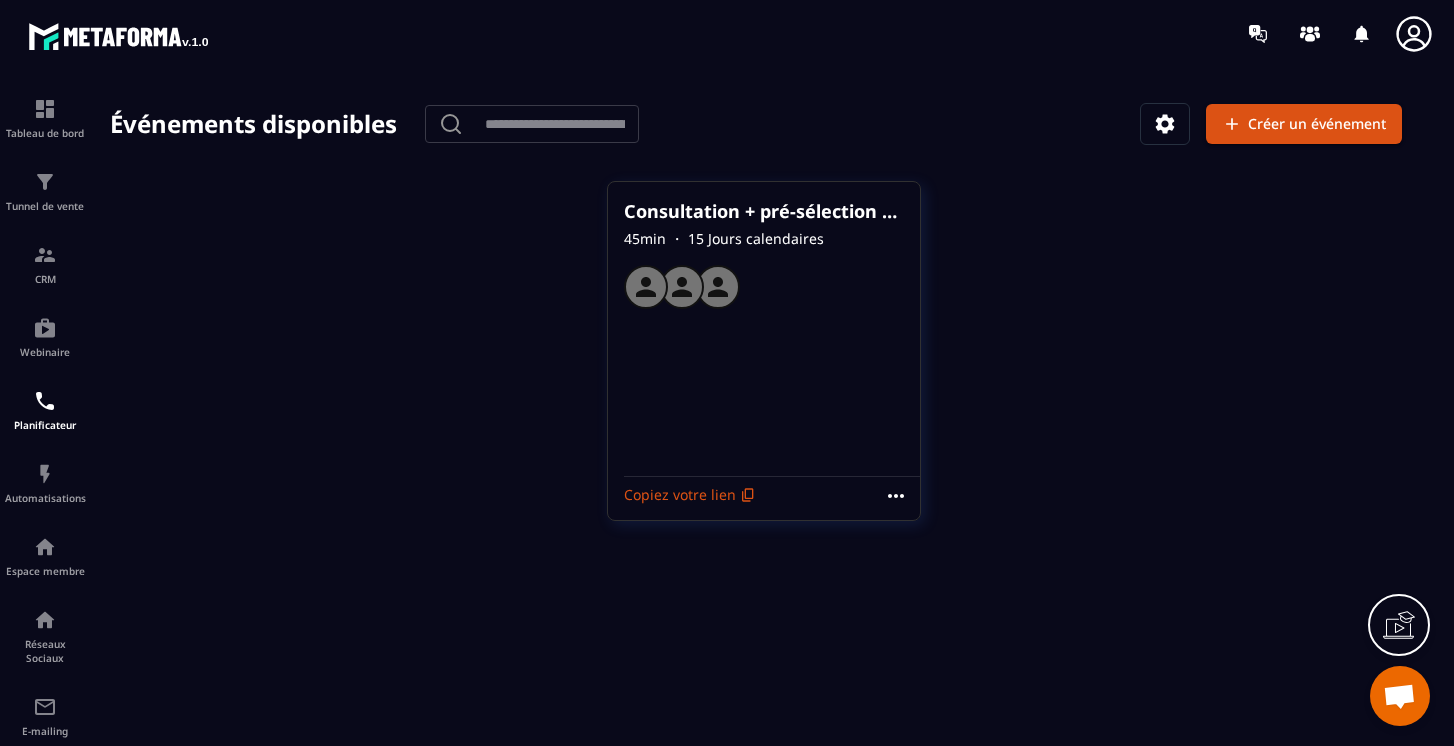 click on "Consultation + pré-sélection Femme Libérée" at bounding box center [764, 211] 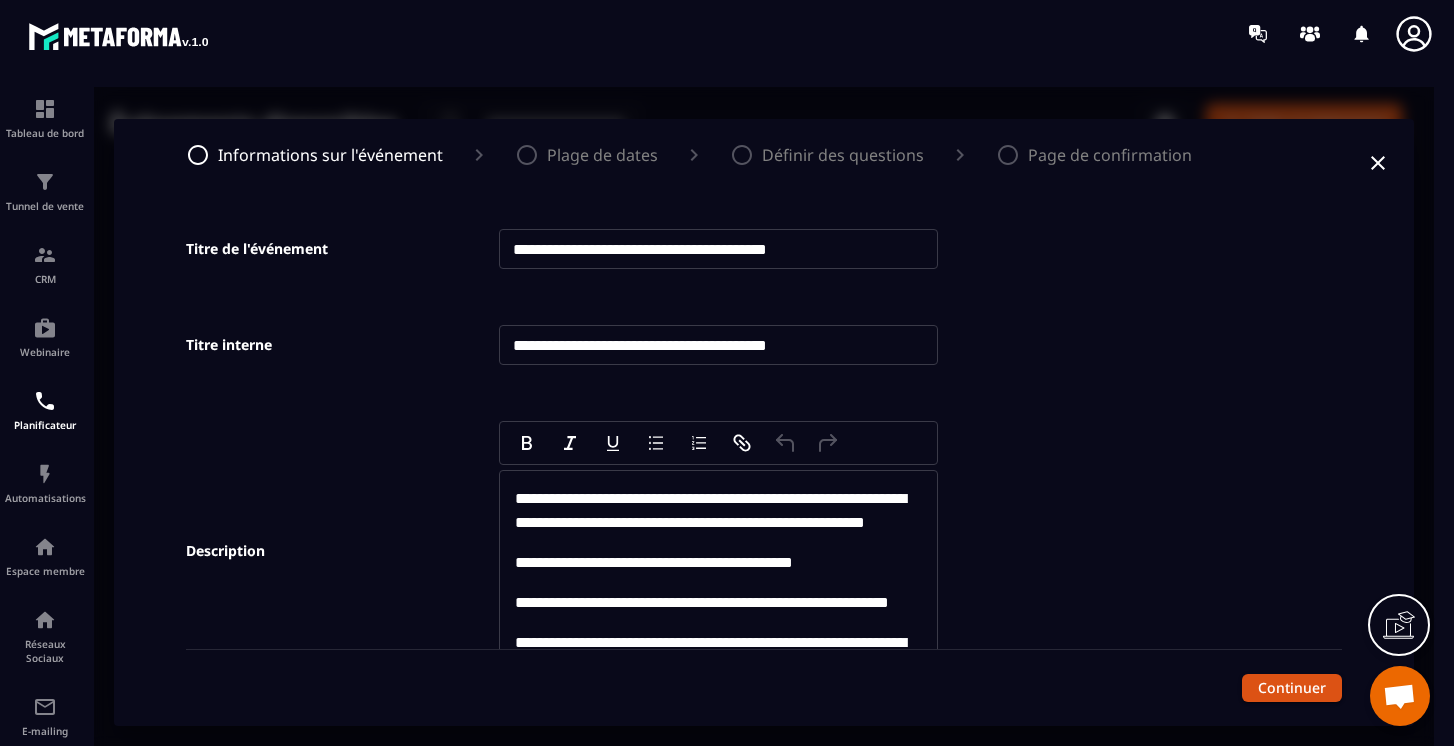 scroll, scrollTop: 359, scrollLeft: 0, axis: vertical 